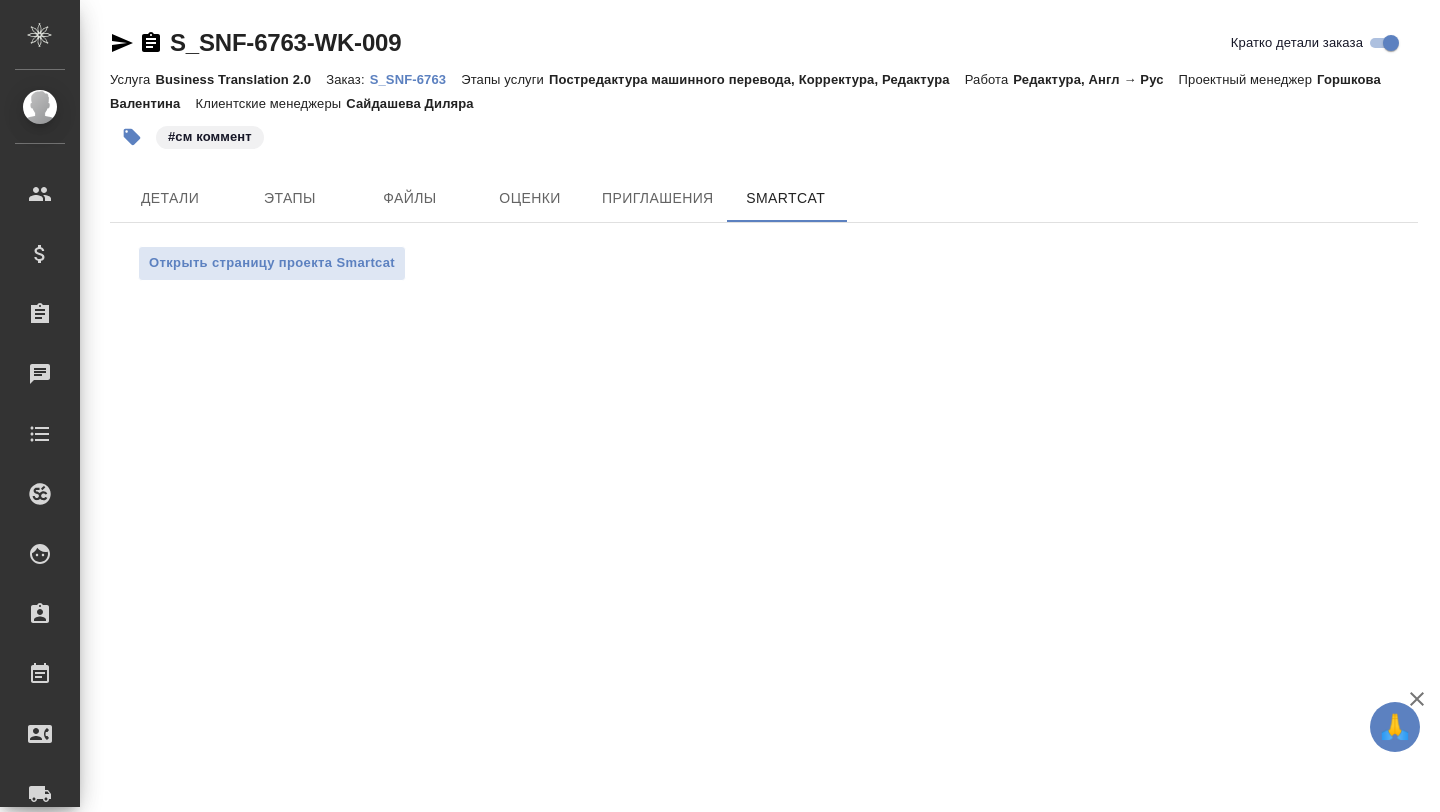 scroll, scrollTop: 0, scrollLeft: 0, axis: both 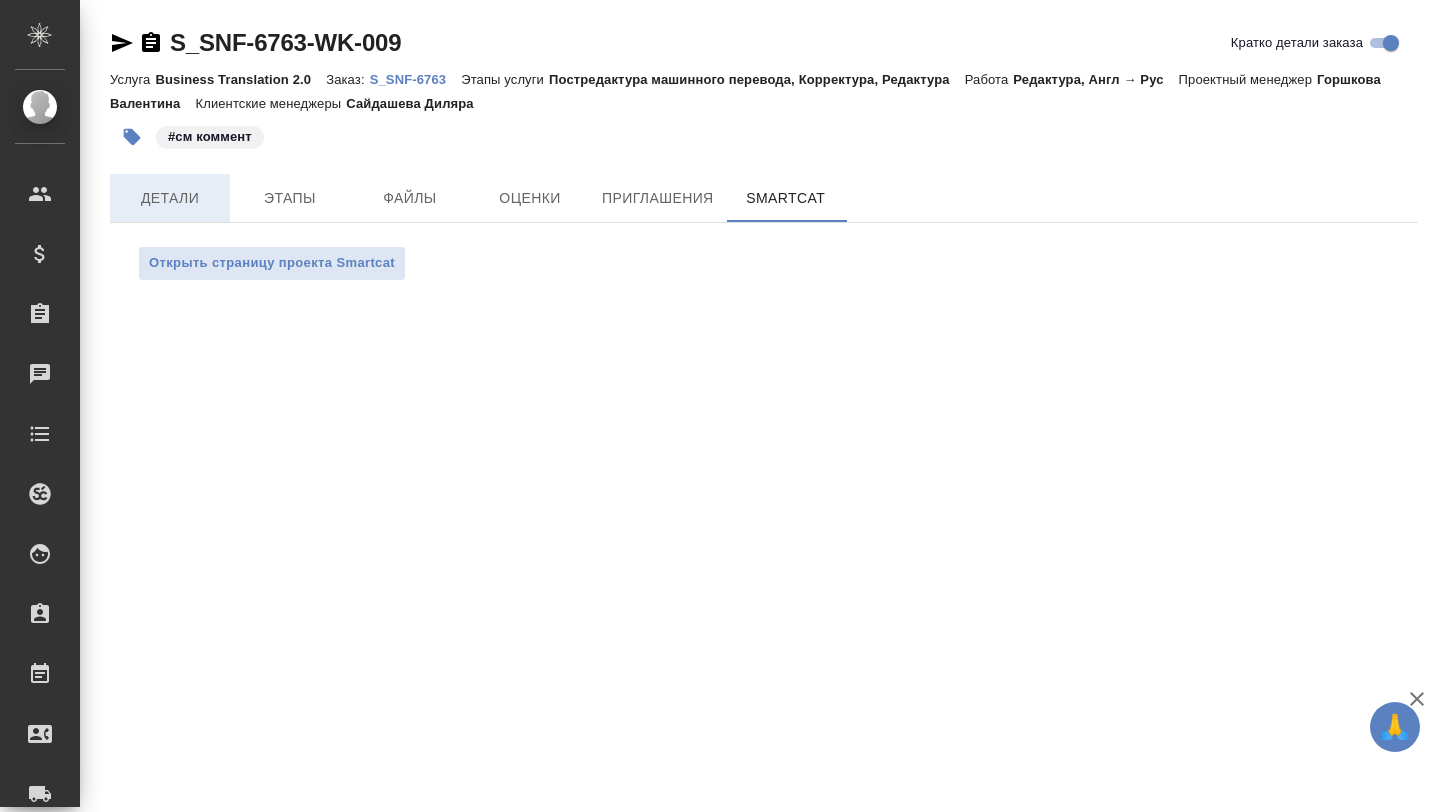 click on "Детали" at bounding box center [170, 198] 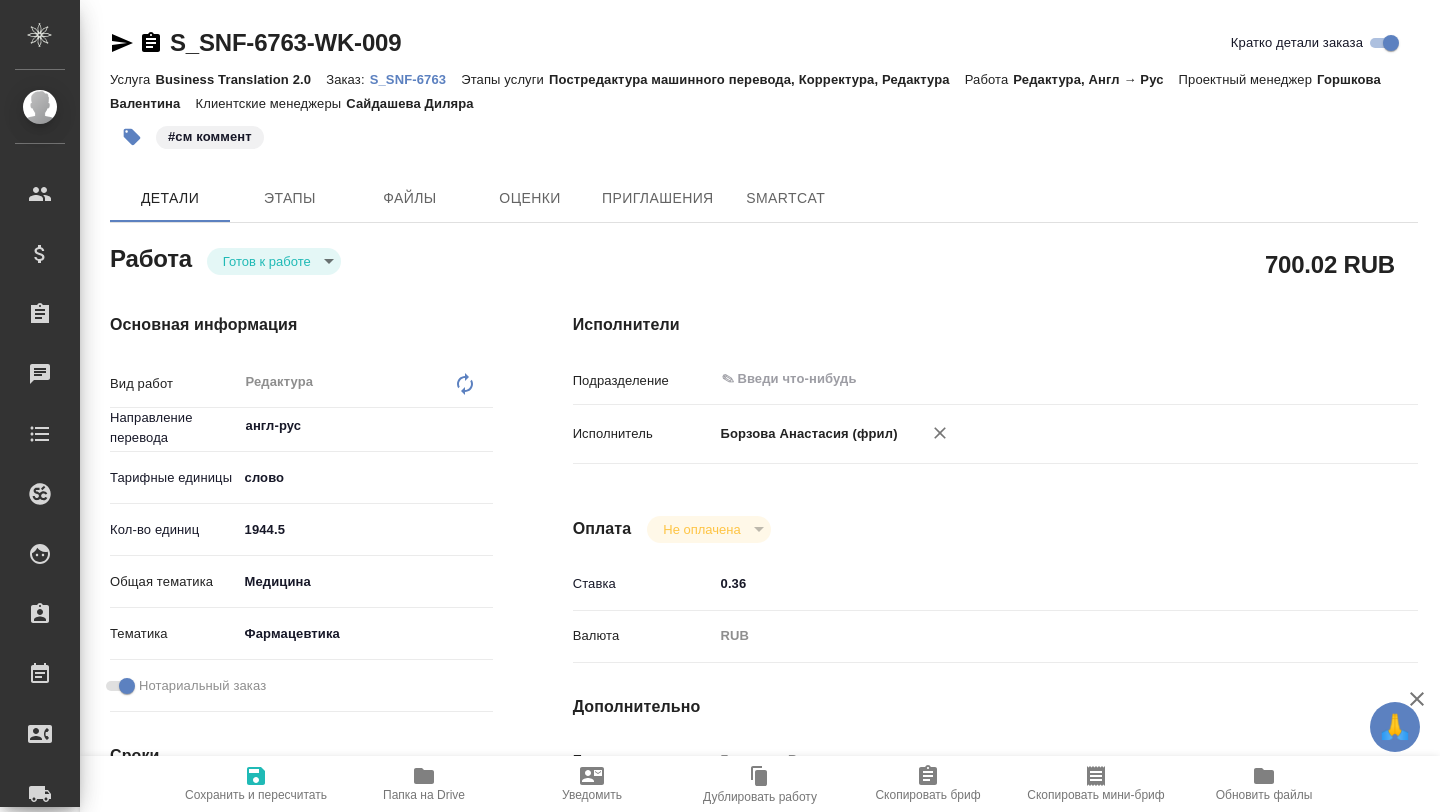 type on "x" 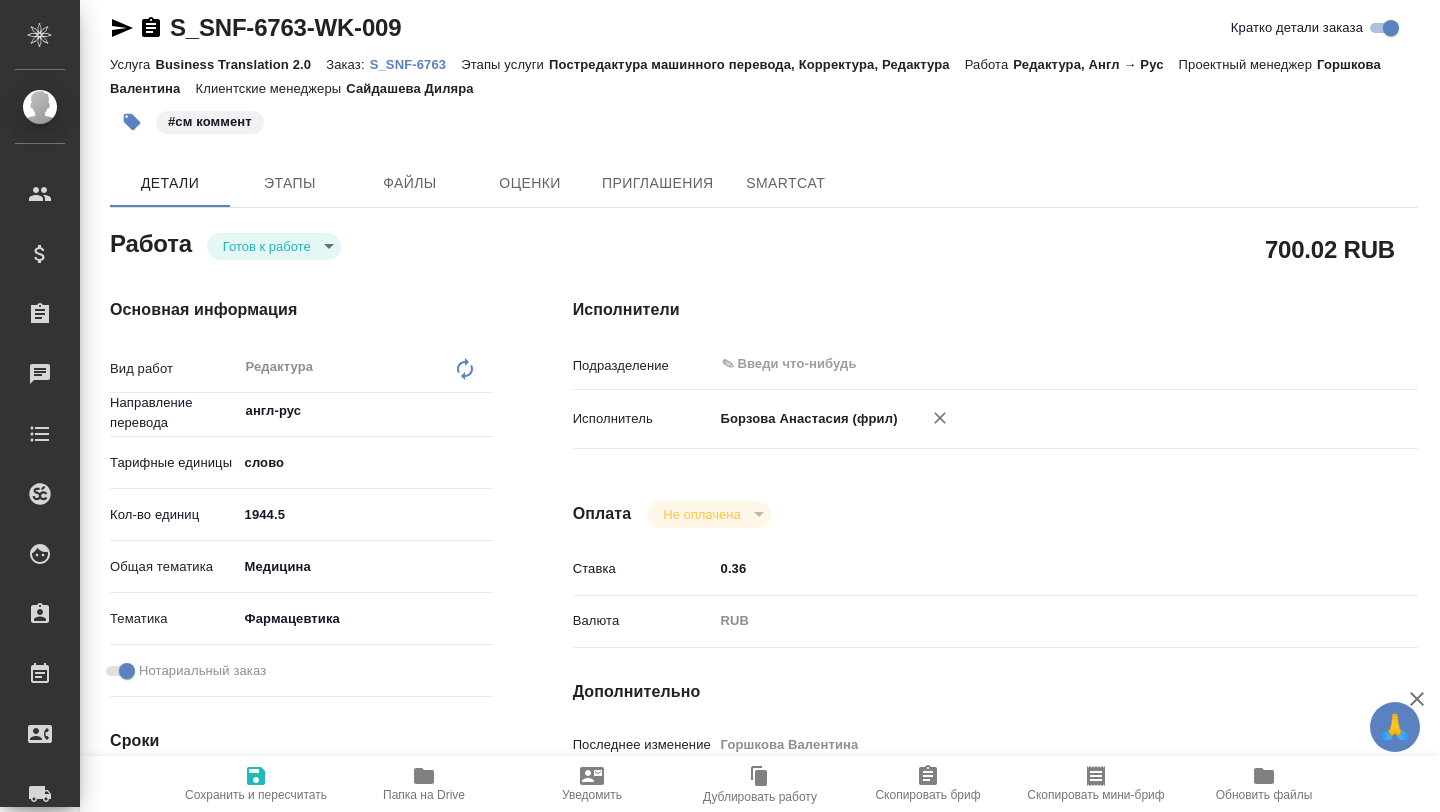 type on "x" 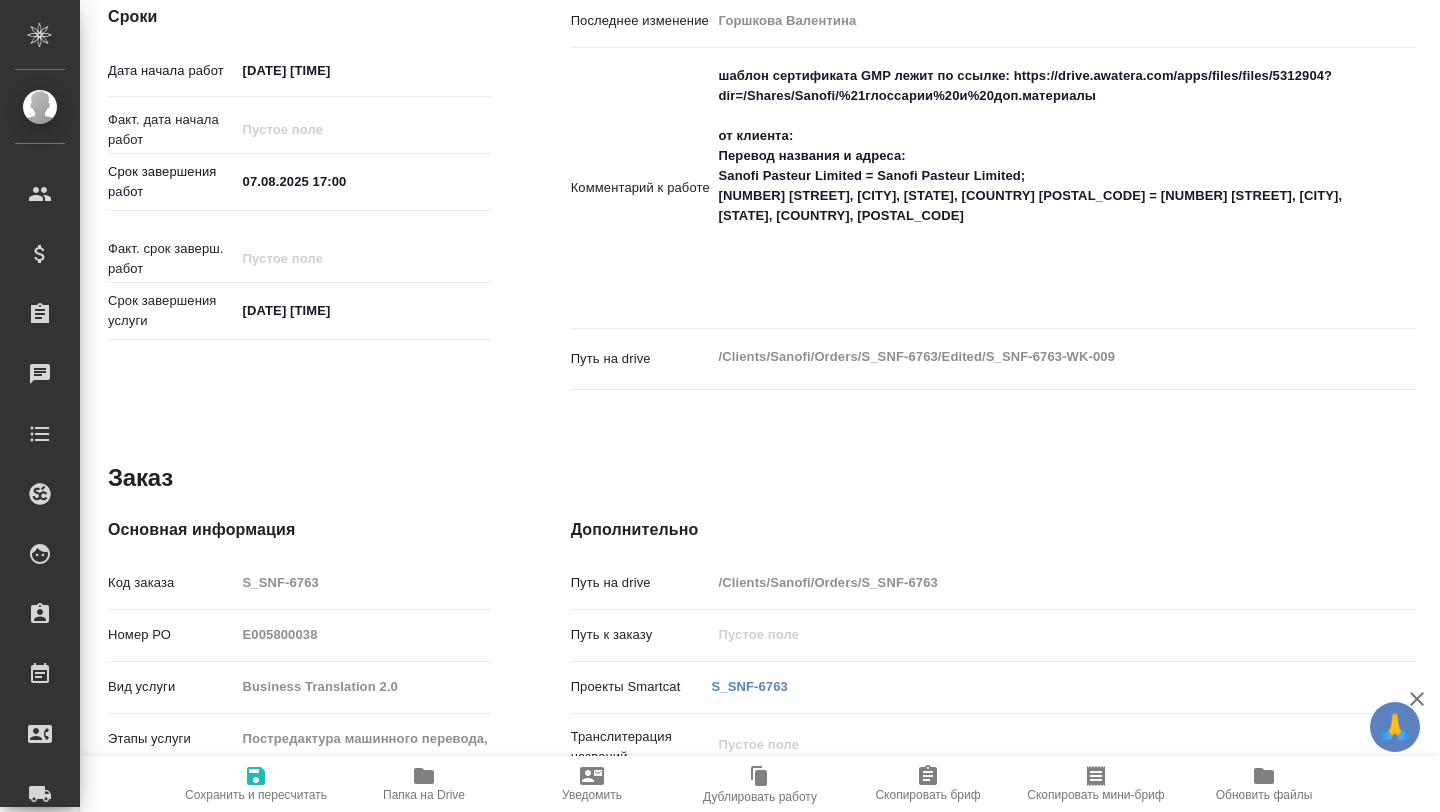 scroll, scrollTop: 739, scrollLeft: 0, axis: vertical 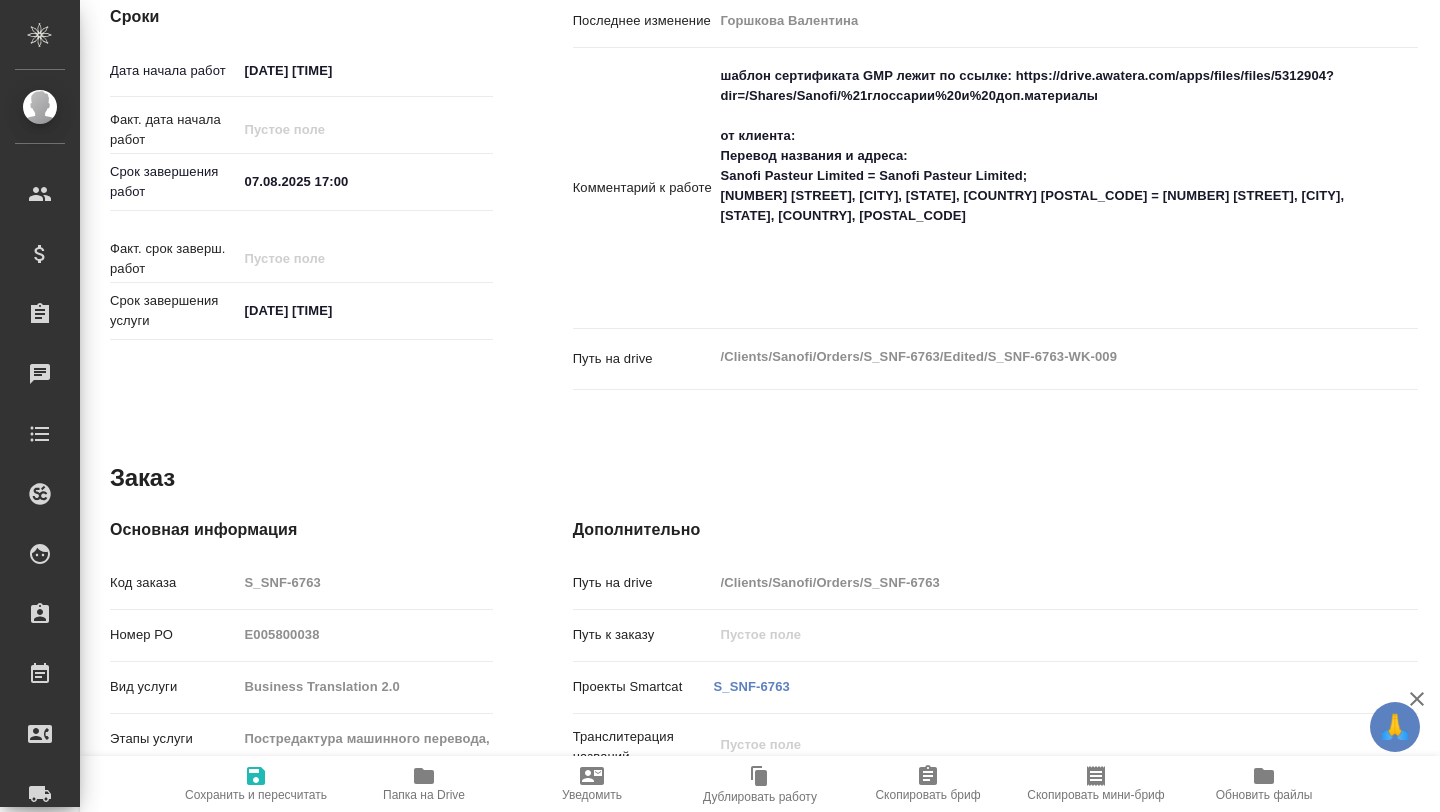 click on "Папка на Drive" at bounding box center (424, 795) 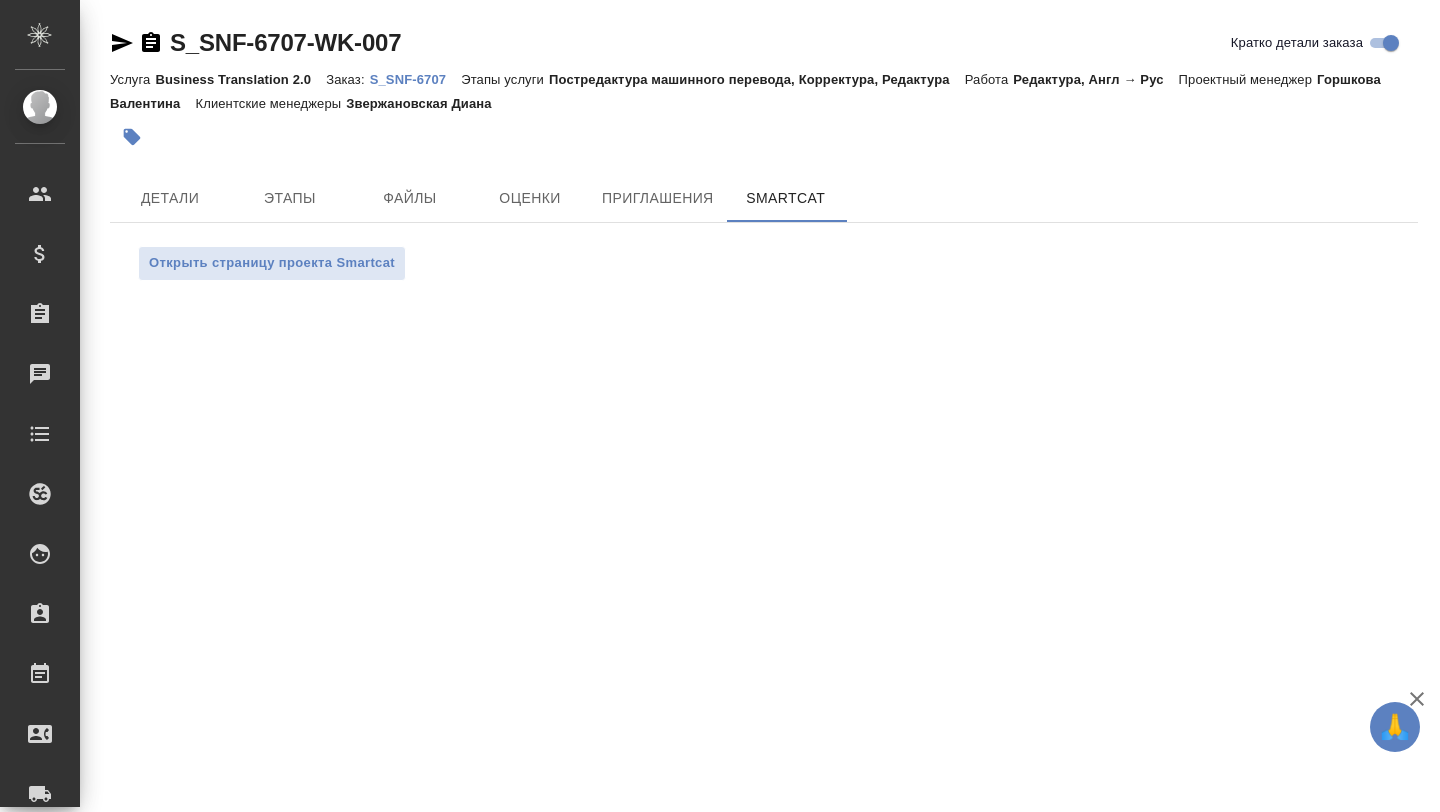 scroll, scrollTop: 0, scrollLeft: 0, axis: both 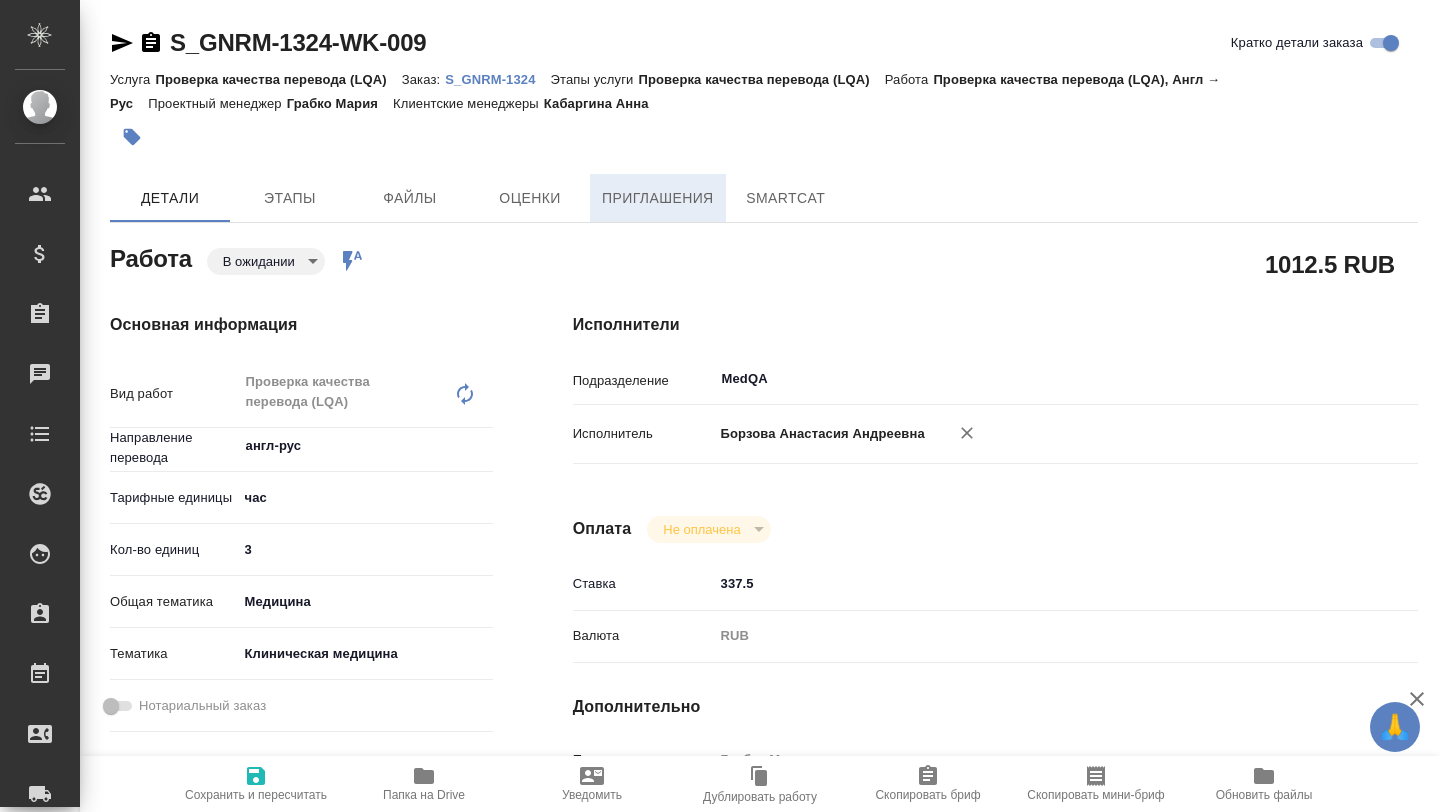 type on "x" 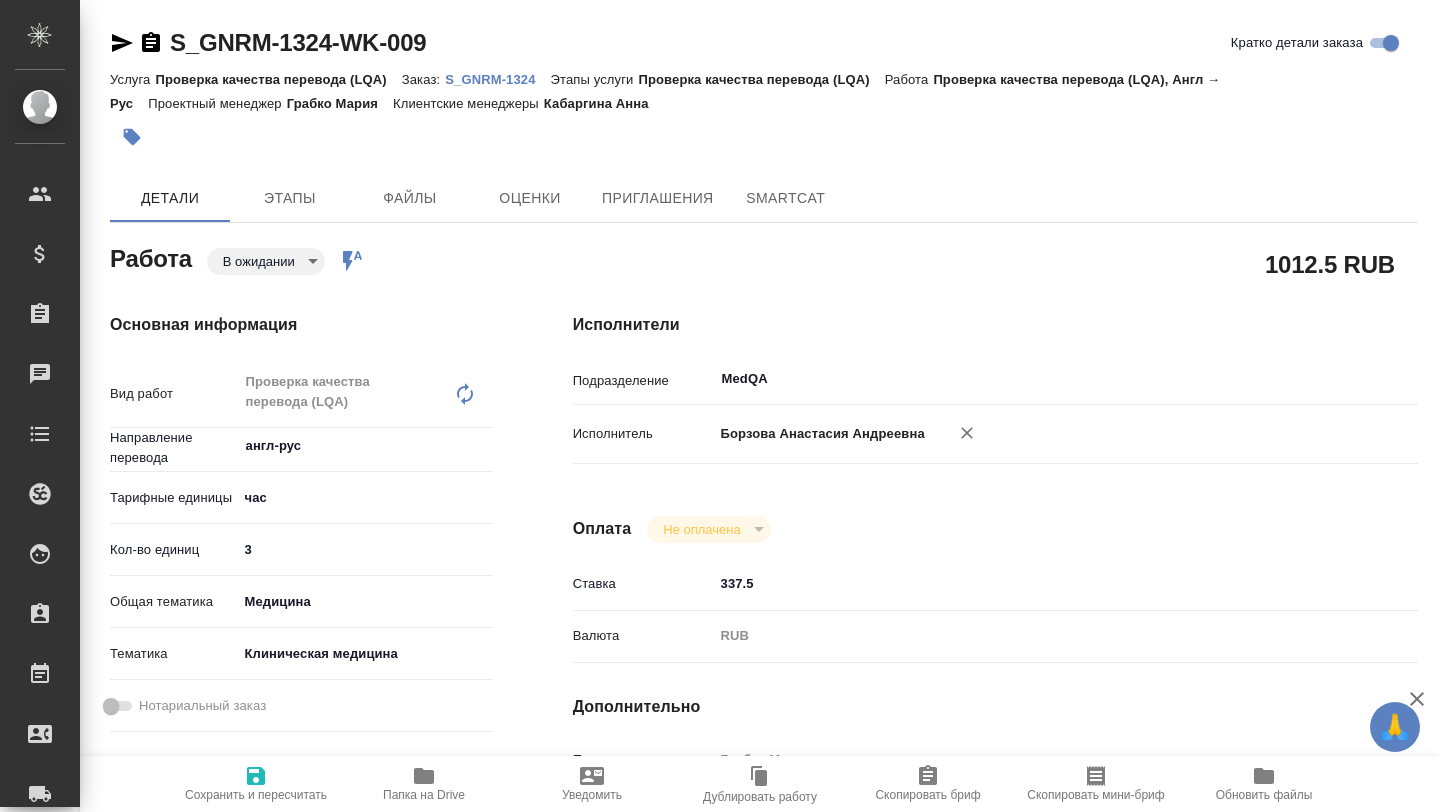 type on "x" 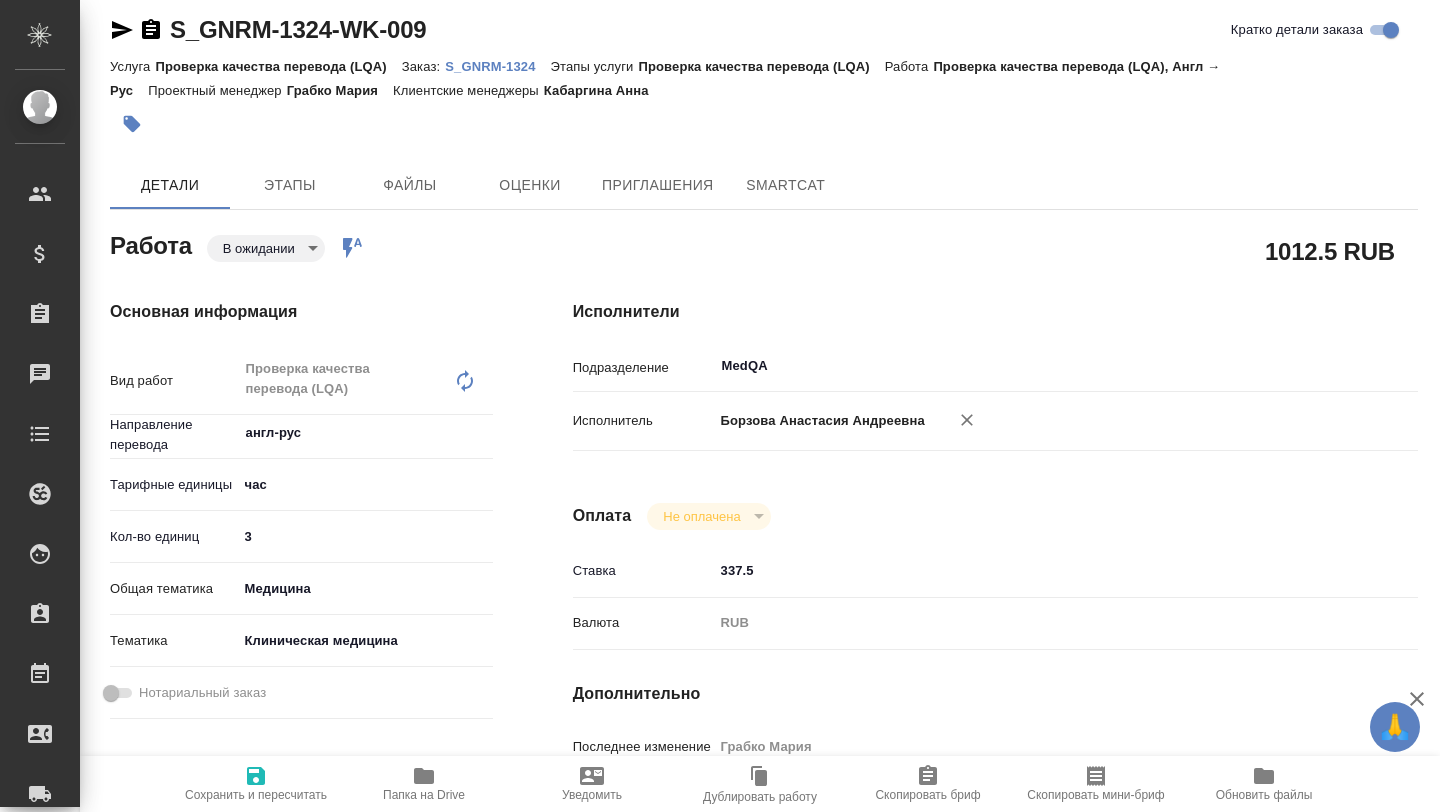 type on "x" 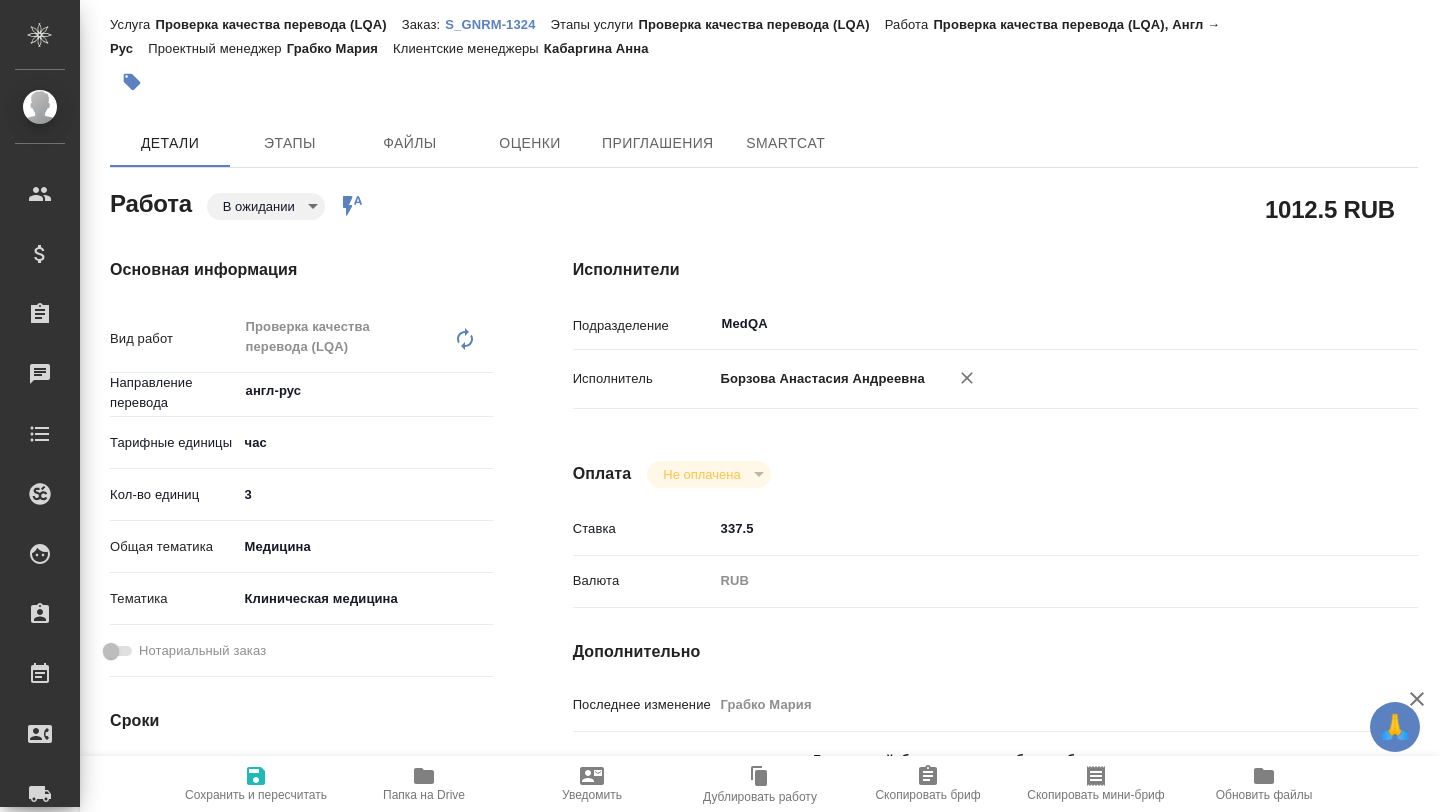 type on "x" 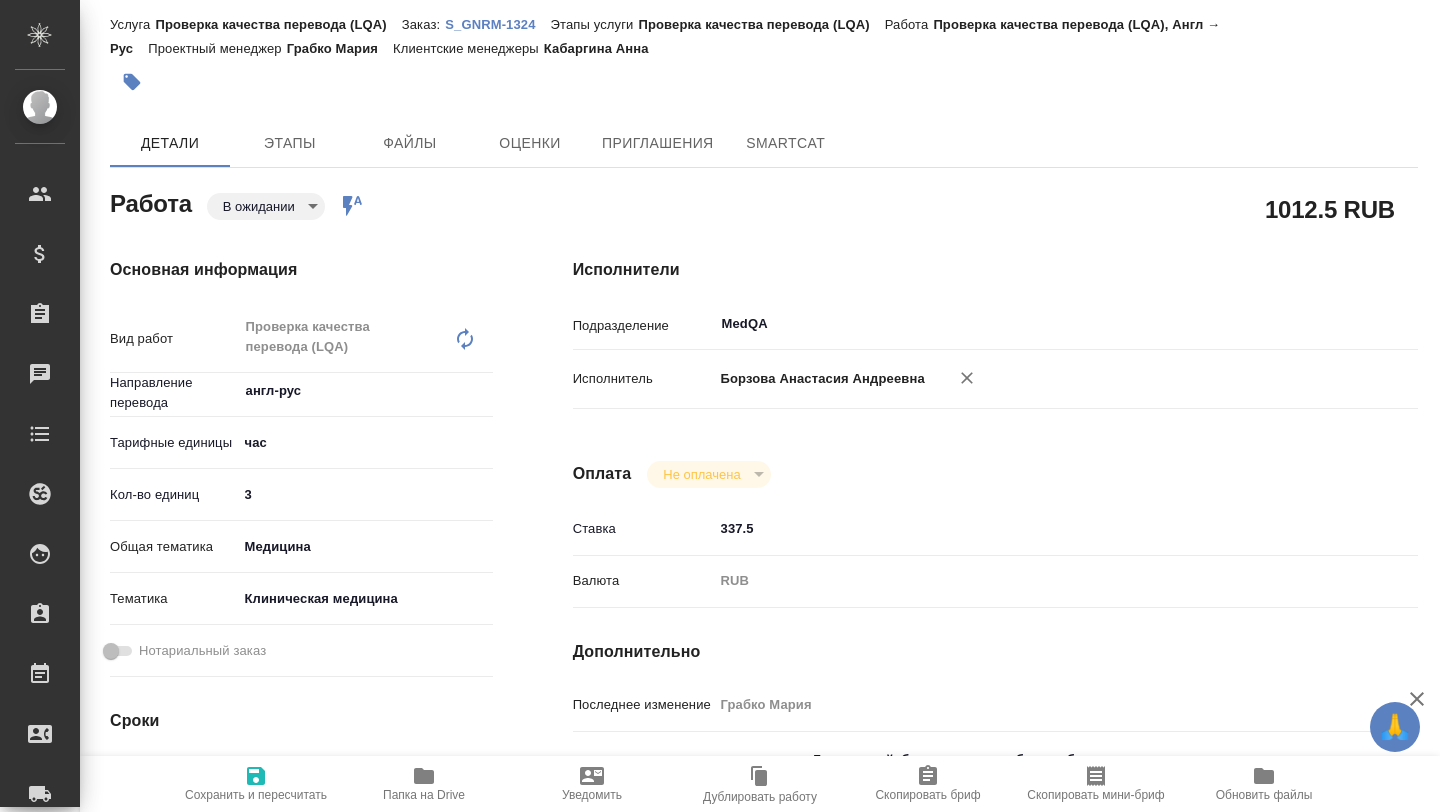 type on "x" 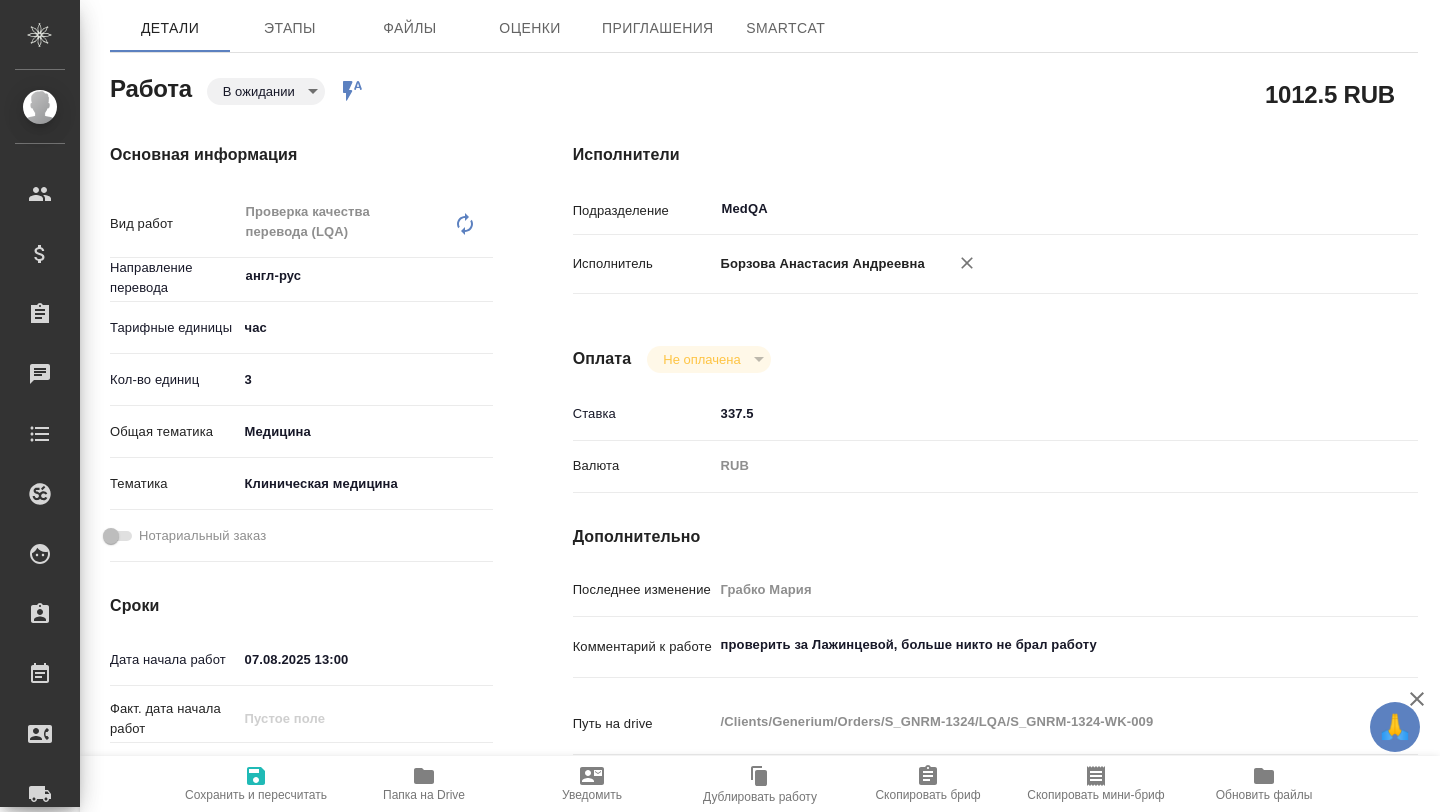 scroll, scrollTop: 173, scrollLeft: 0, axis: vertical 